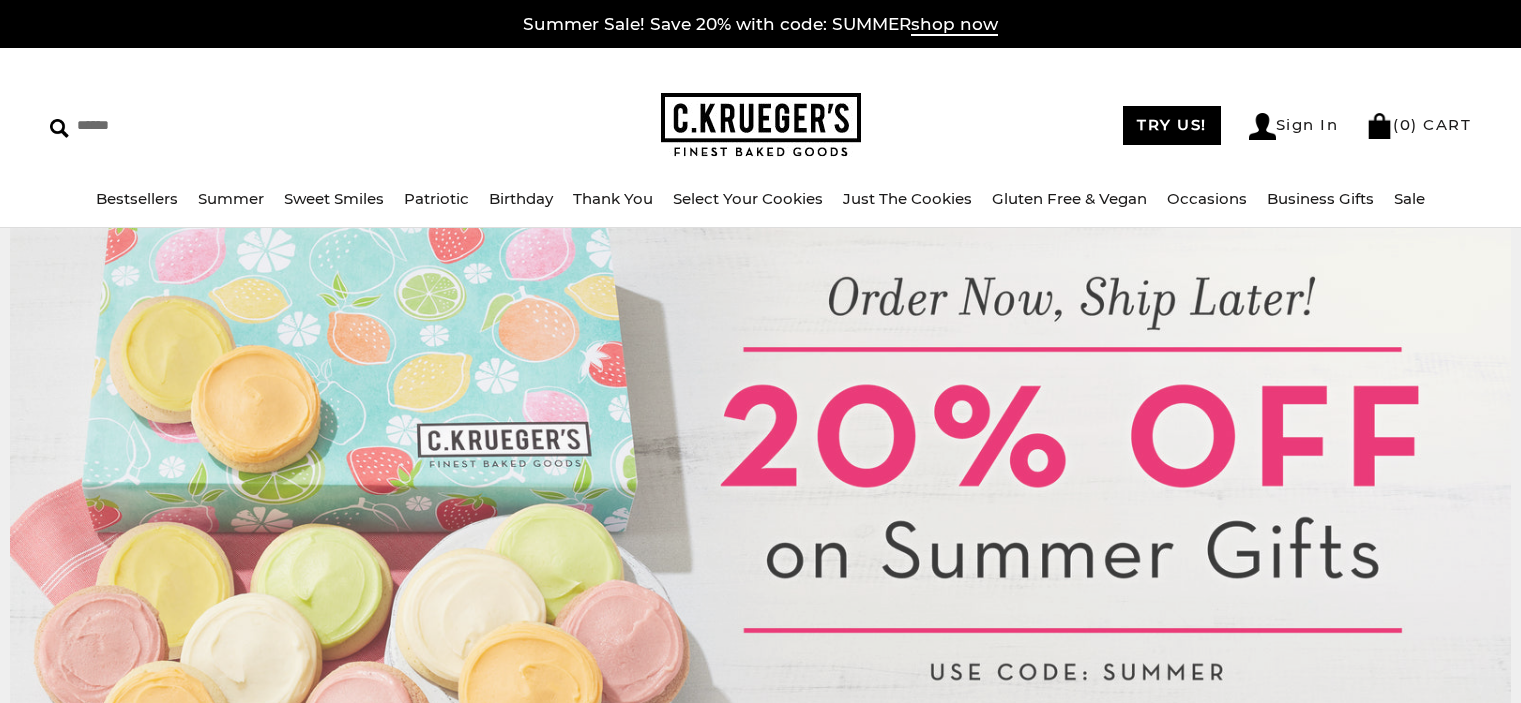 scroll, scrollTop: 0, scrollLeft: 0, axis: both 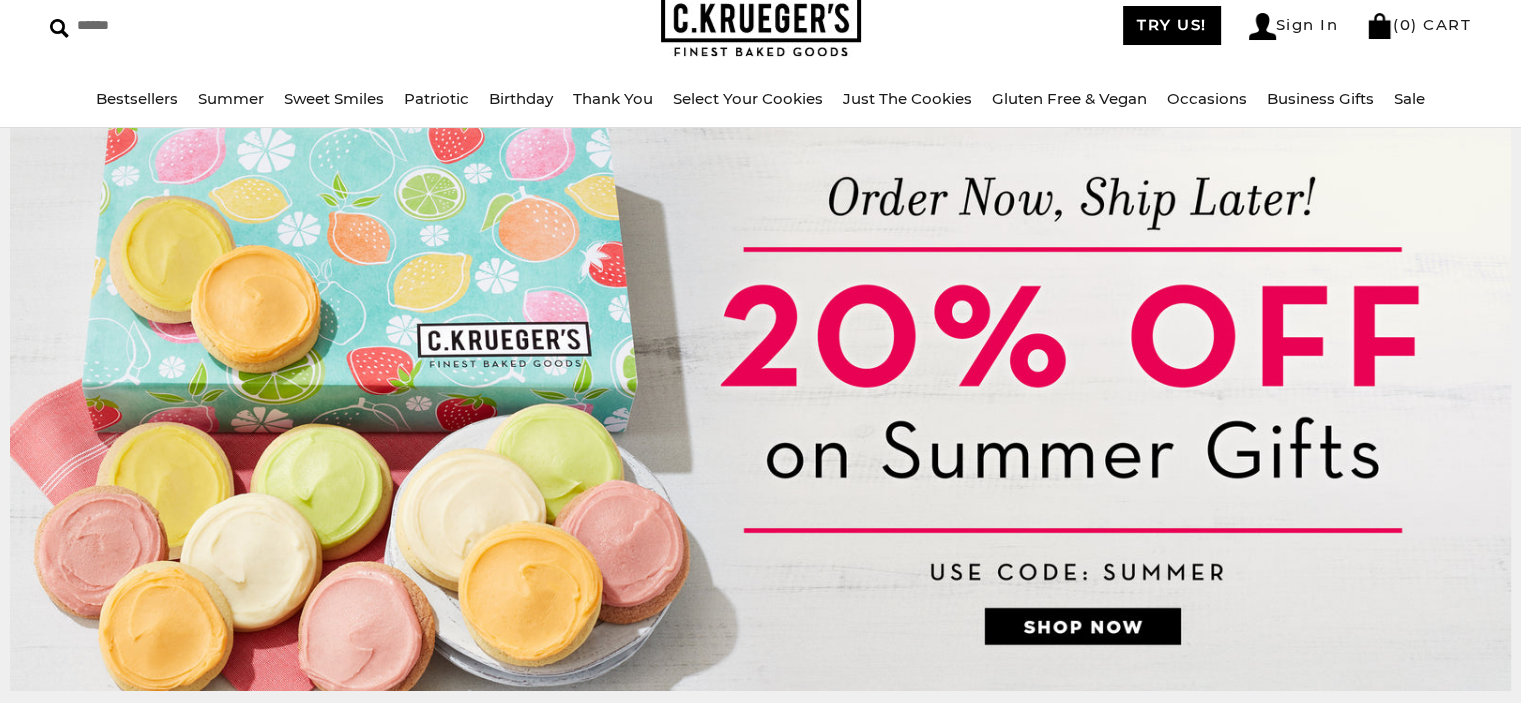 click at bounding box center [760, 409] 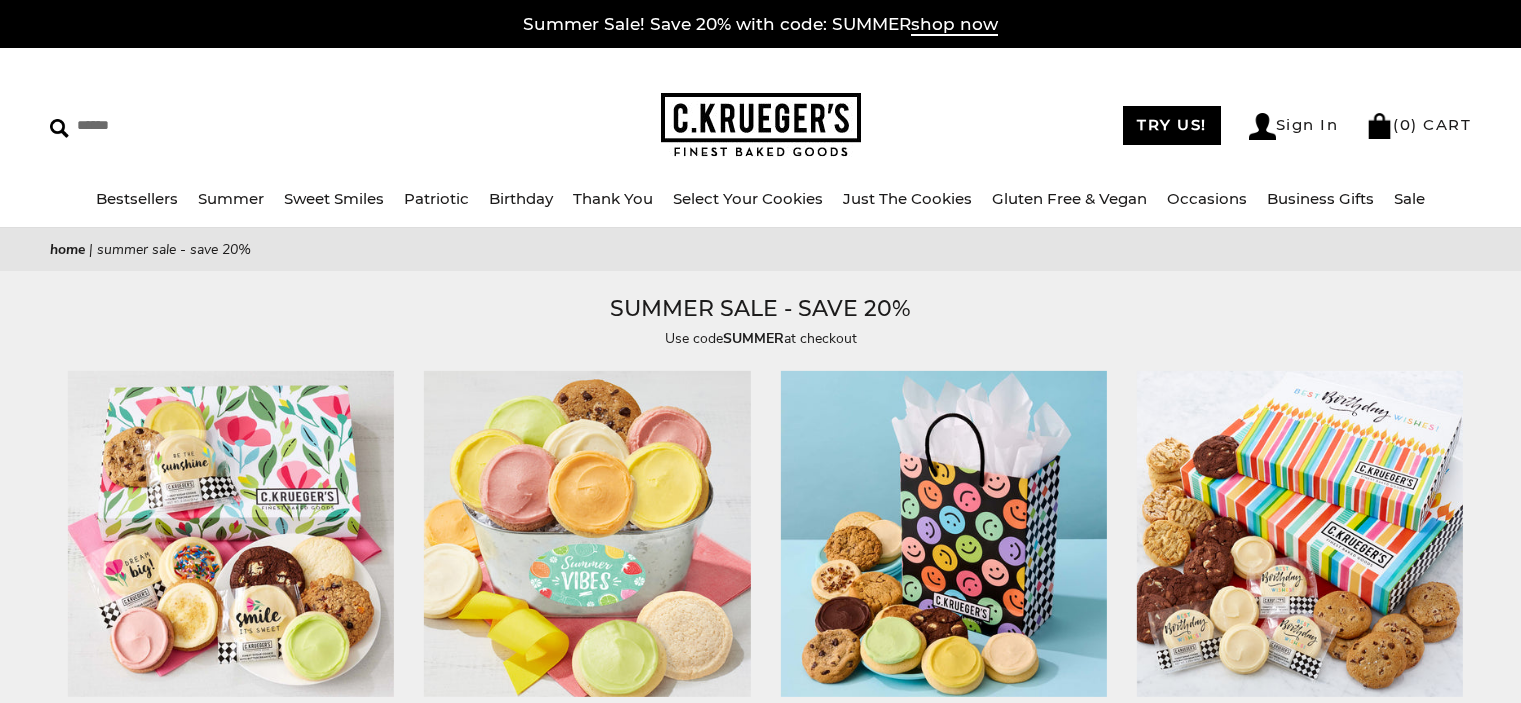 scroll, scrollTop: 0, scrollLeft: 0, axis: both 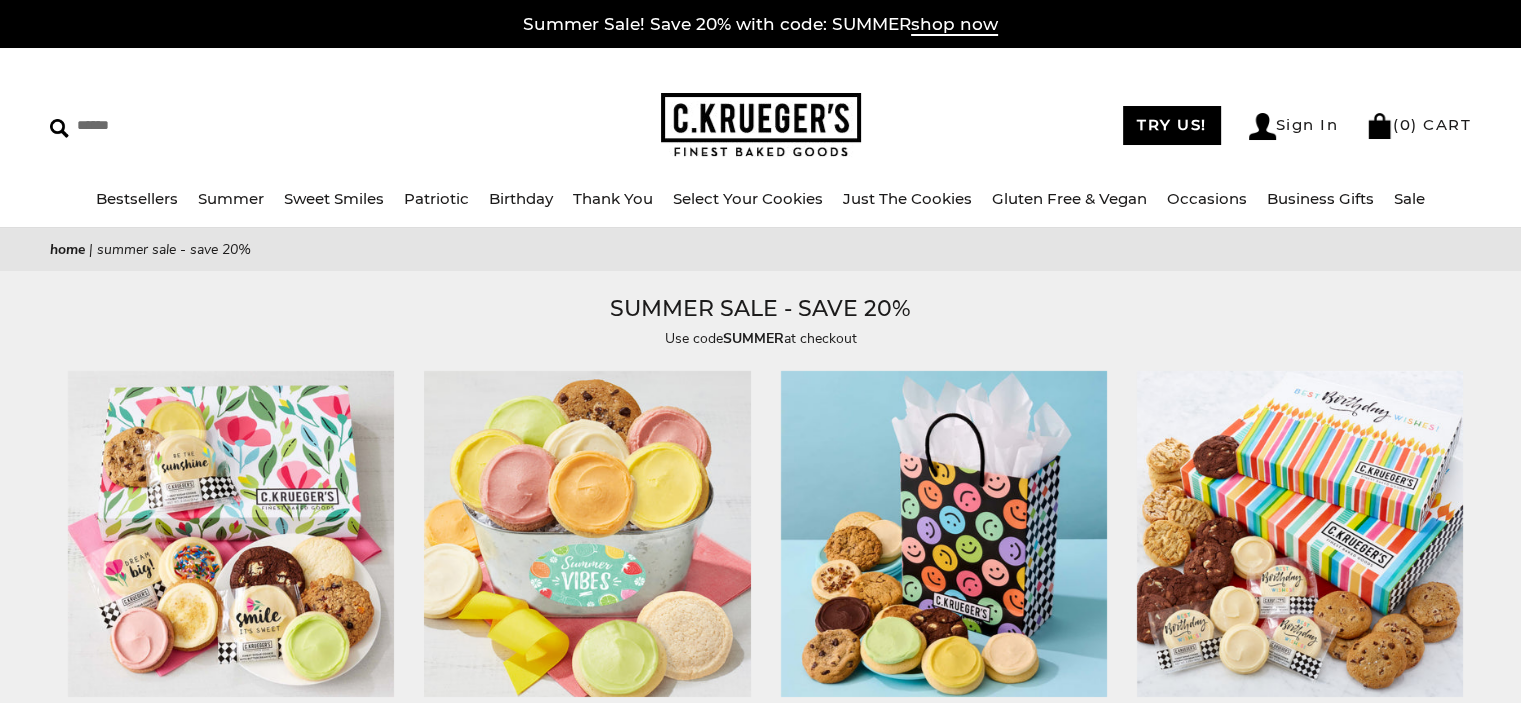 click on "SUMMER" at bounding box center (753, 338) 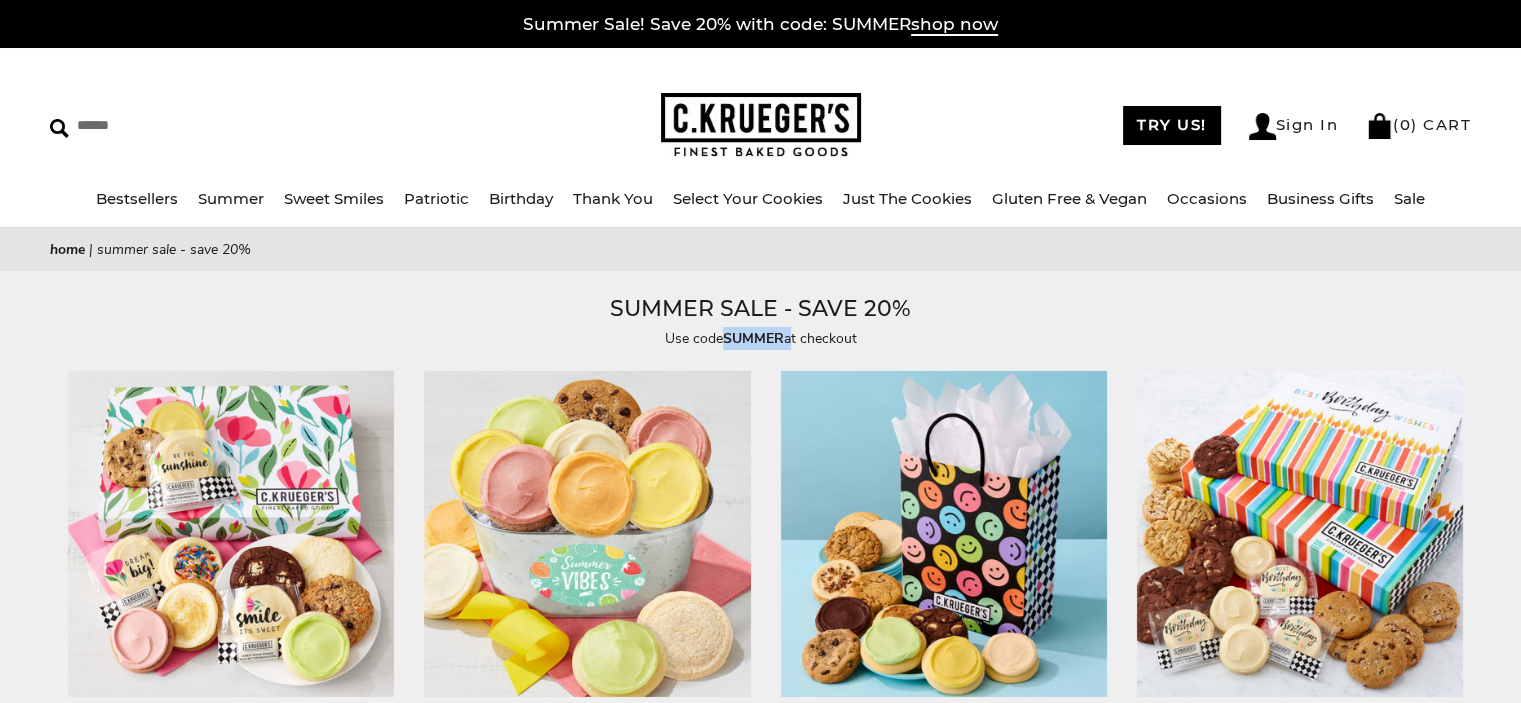 click on "SUMMER" at bounding box center [753, 338] 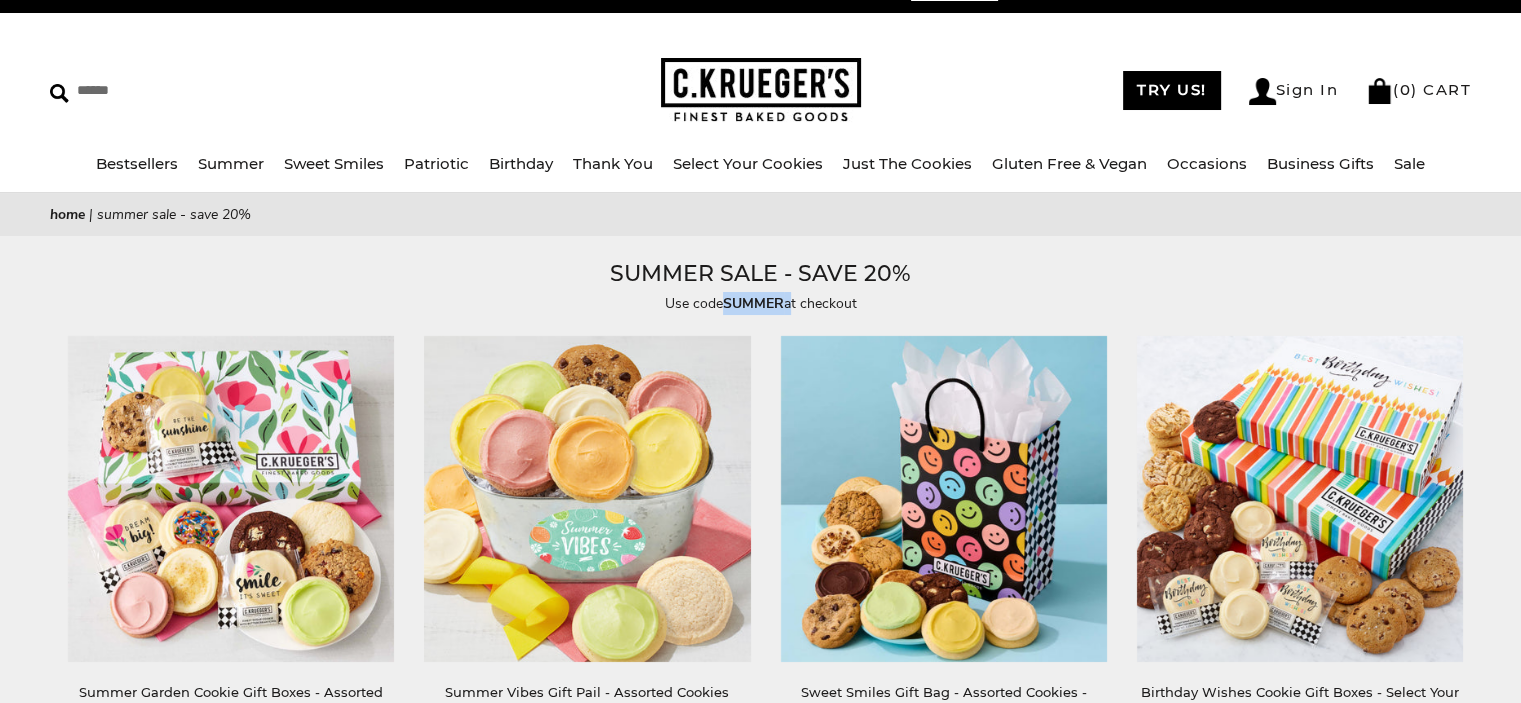 scroll, scrollTop: 0, scrollLeft: 0, axis: both 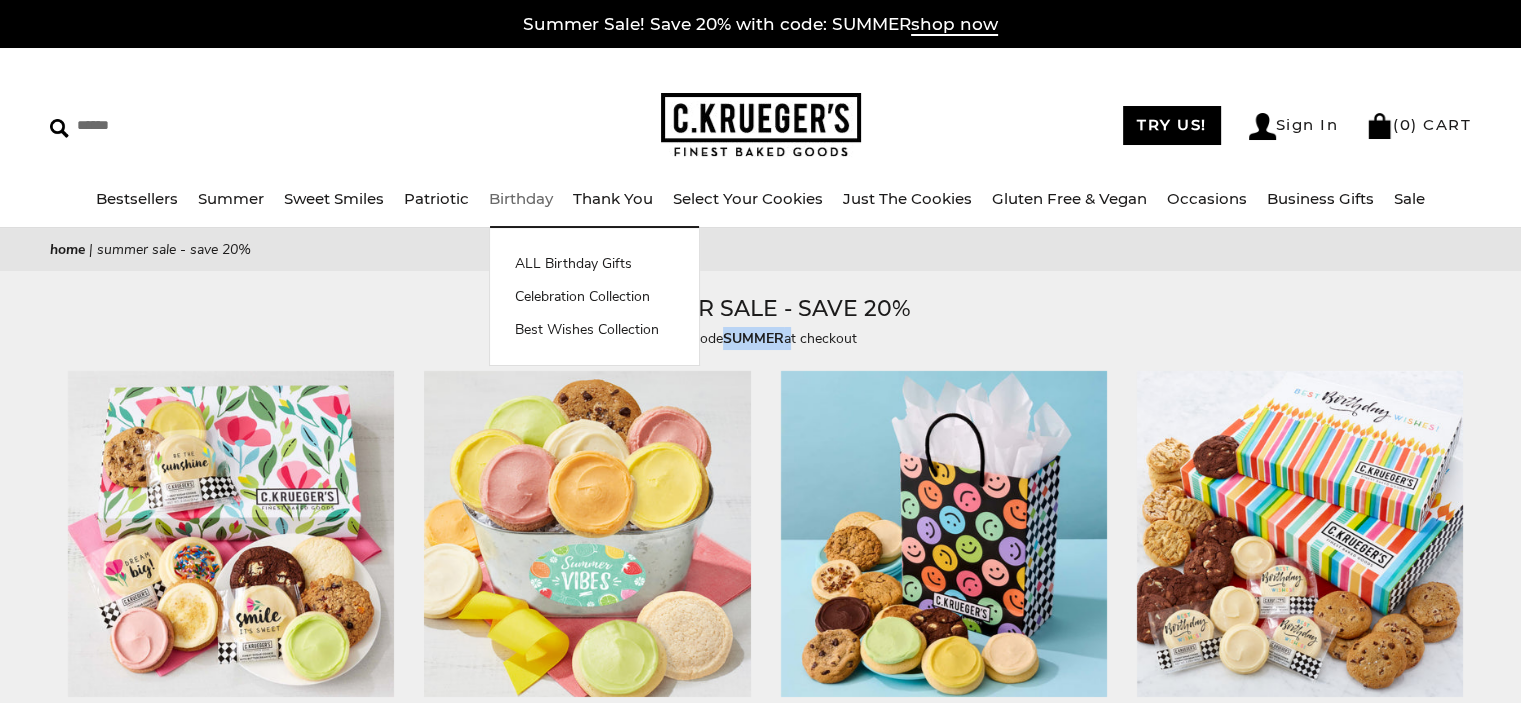 click on "Birthday" at bounding box center (521, 198) 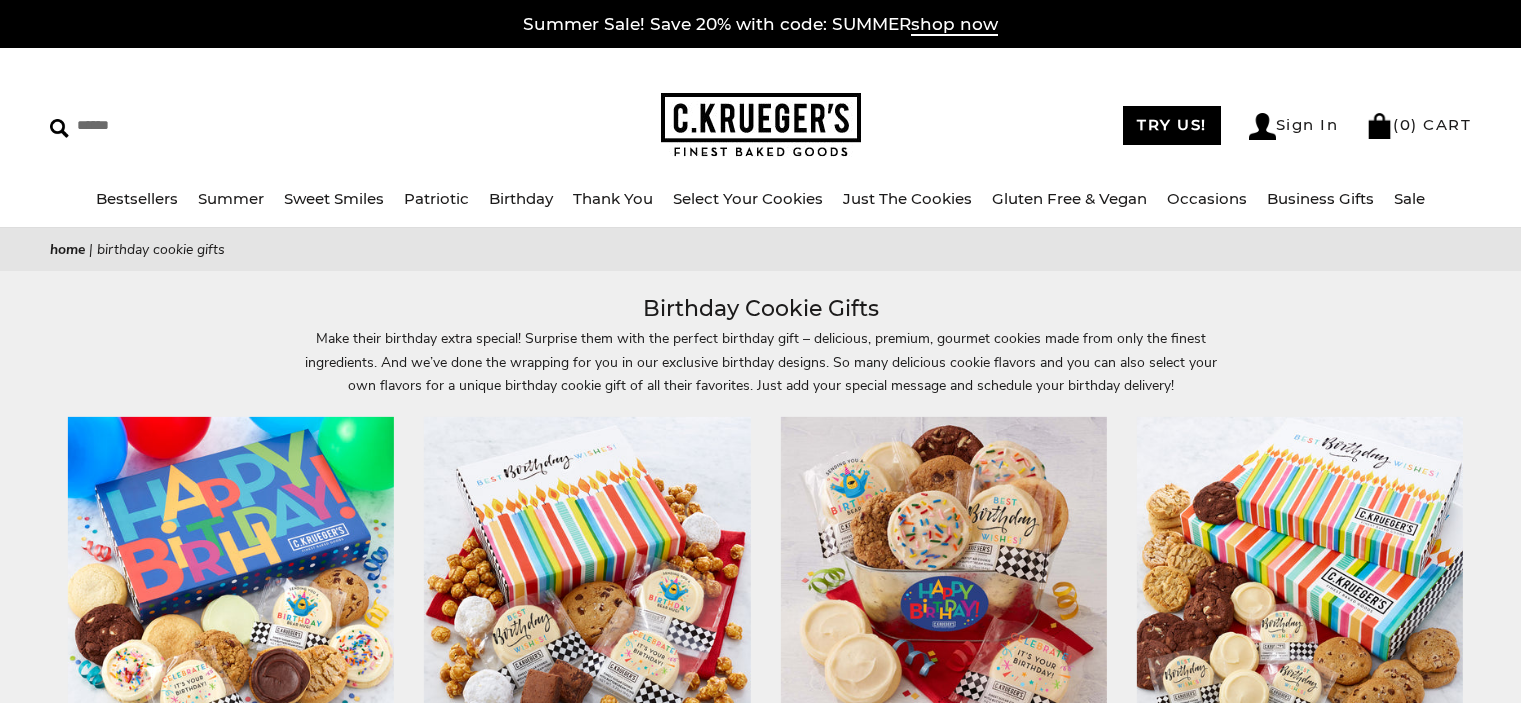 scroll, scrollTop: 0, scrollLeft: 0, axis: both 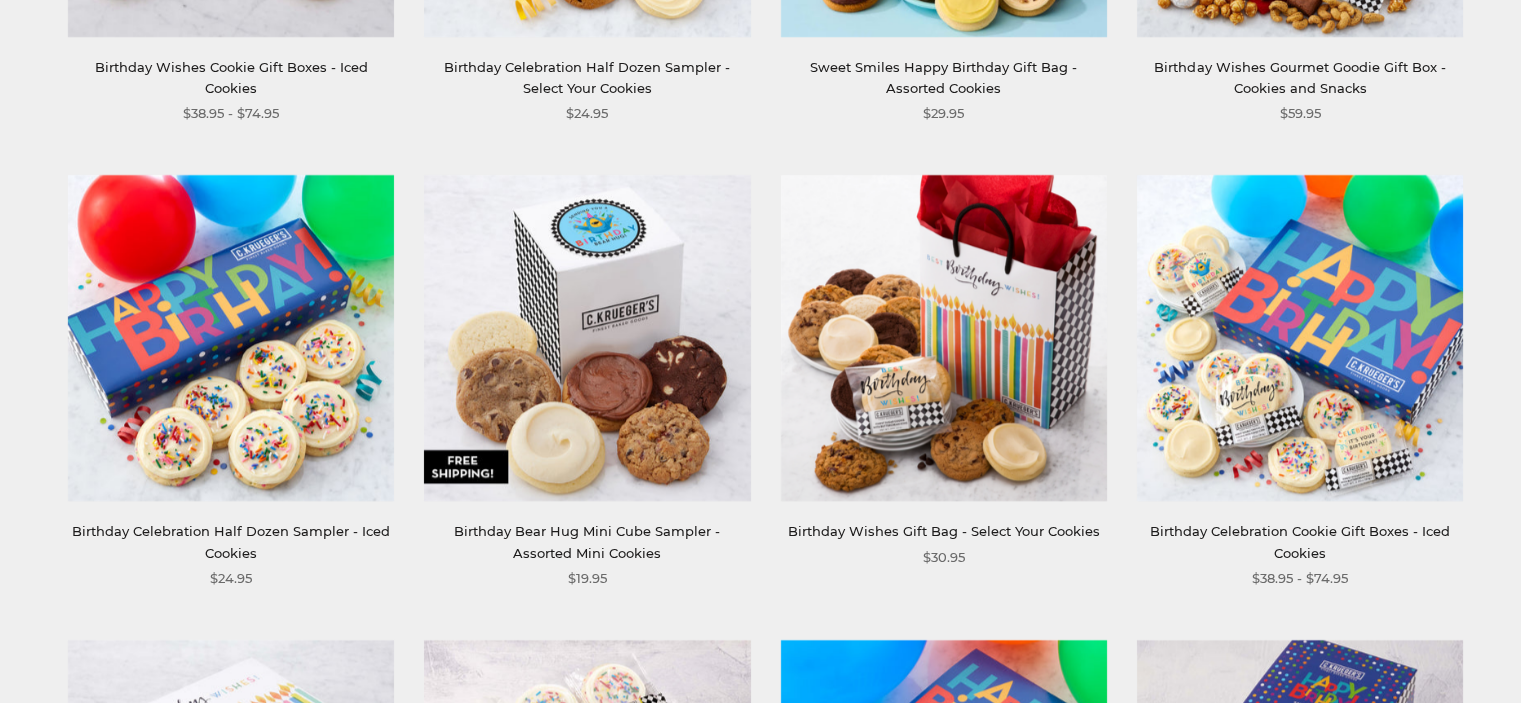 click at bounding box center (1300, 338) 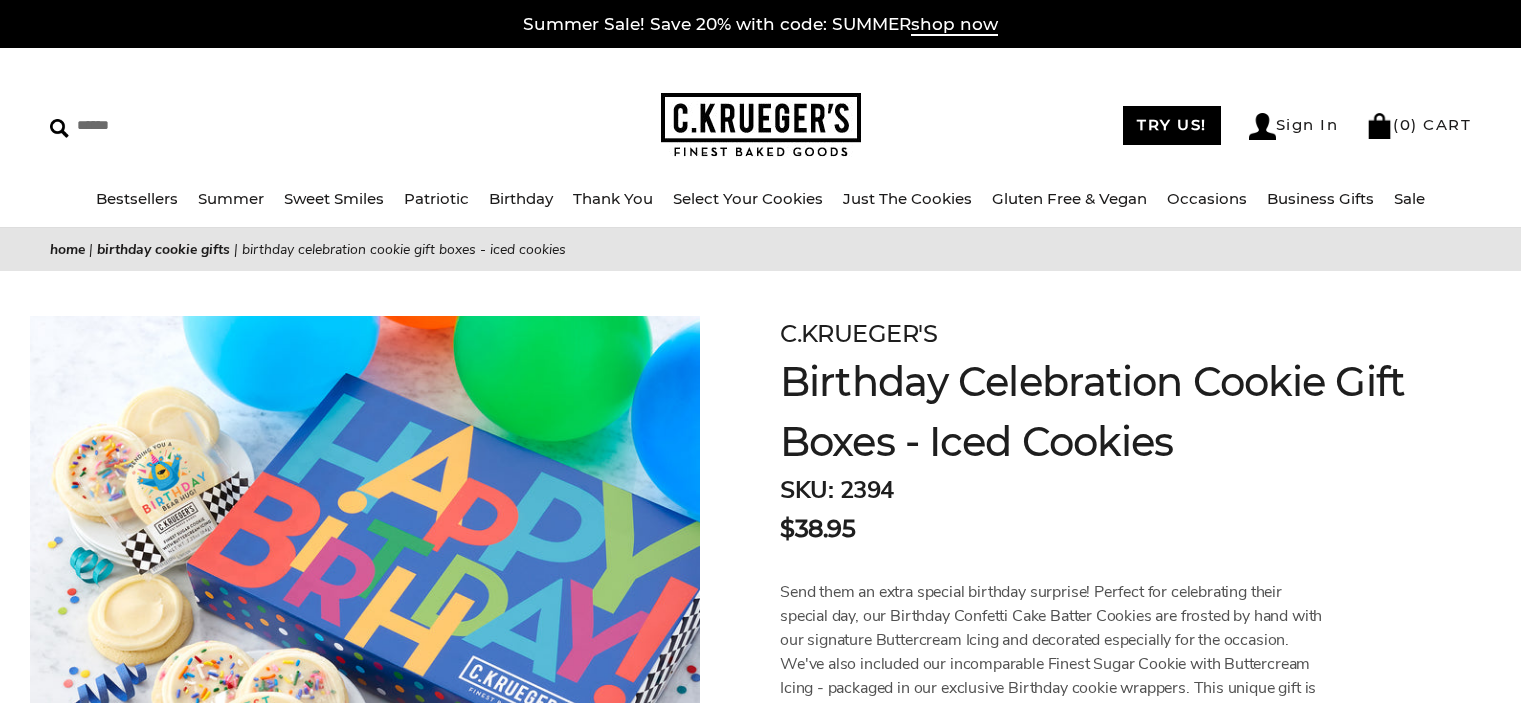scroll, scrollTop: 0, scrollLeft: 0, axis: both 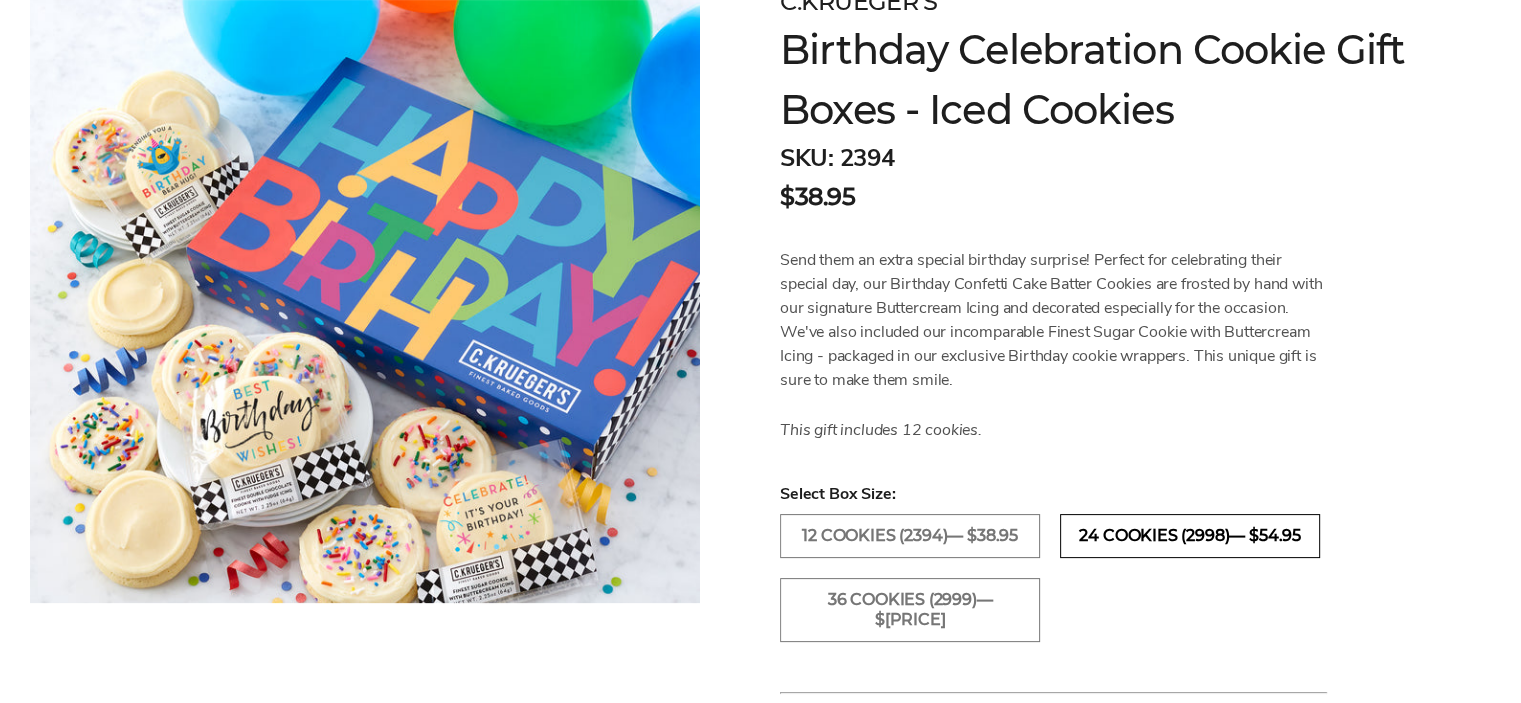 click on "24 COOKIES (2998)— $54.95" at bounding box center (1190, 536) 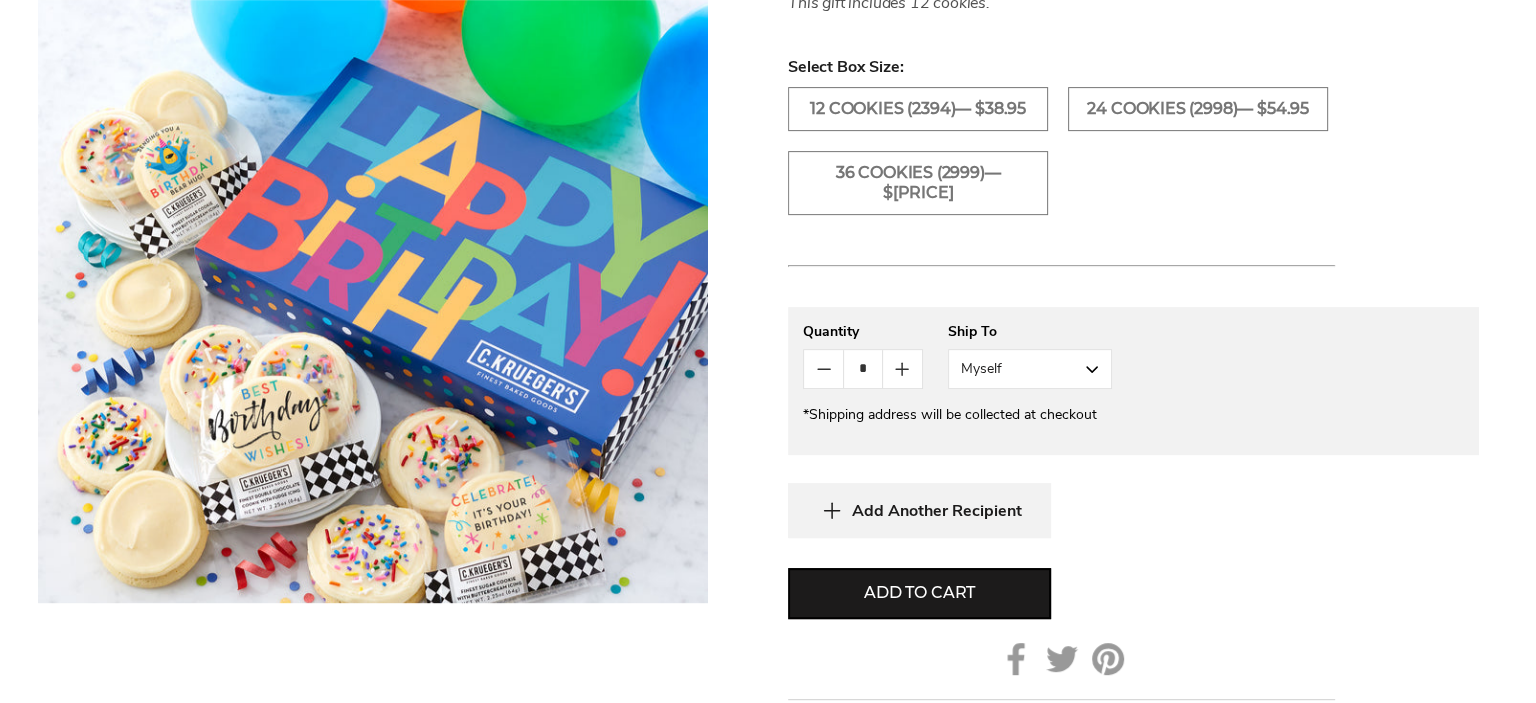 scroll, scrollTop: 832, scrollLeft: 0, axis: vertical 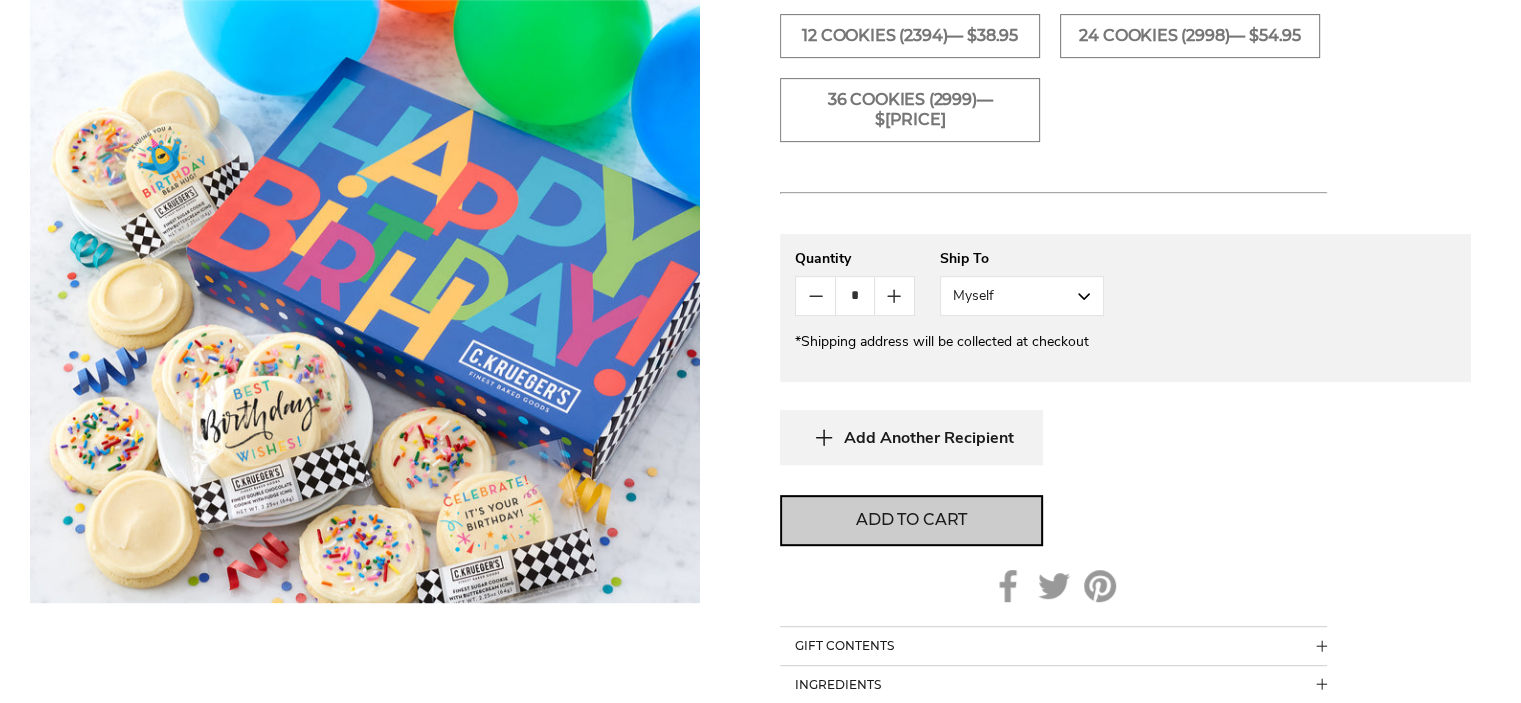 click on "Add to cart" at bounding box center (911, 520) 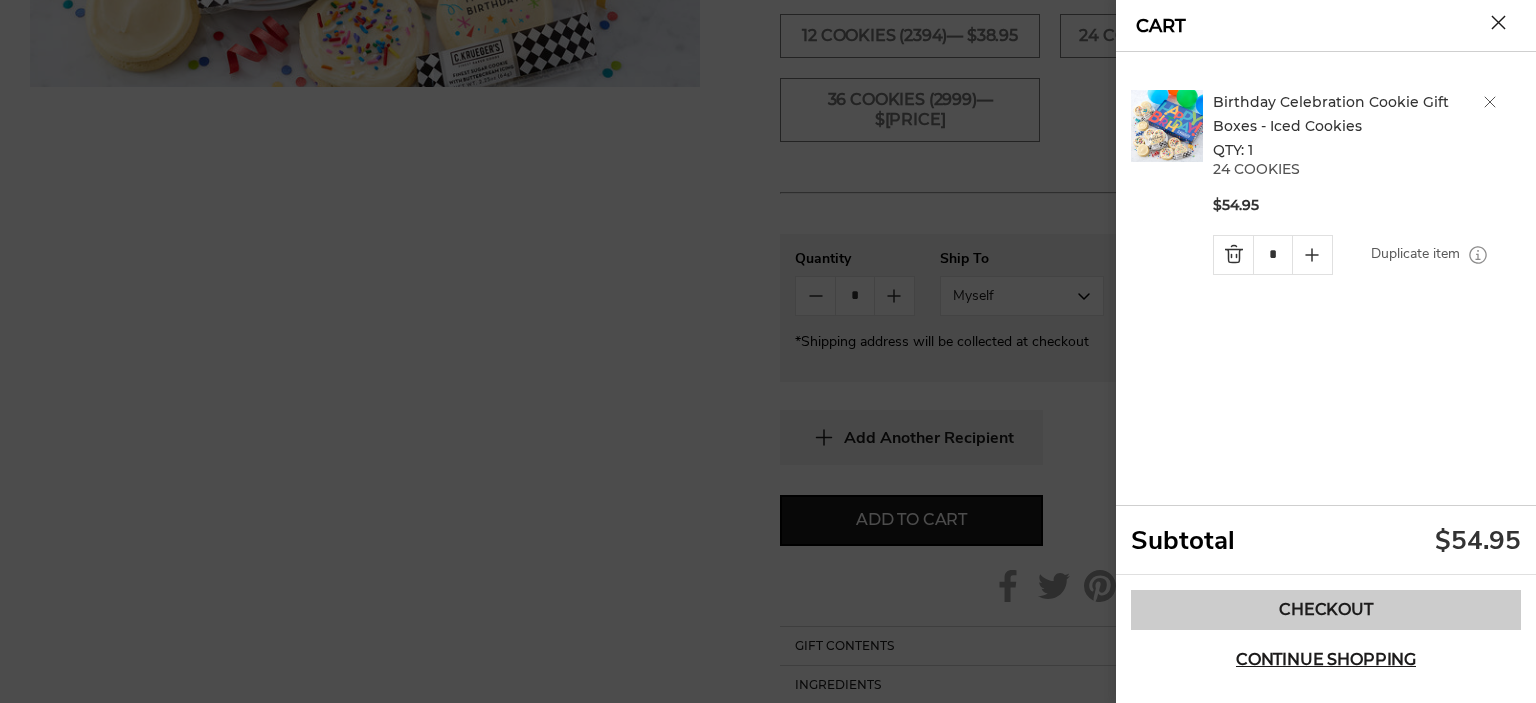 click on "Checkout" at bounding box center [1326, 610] 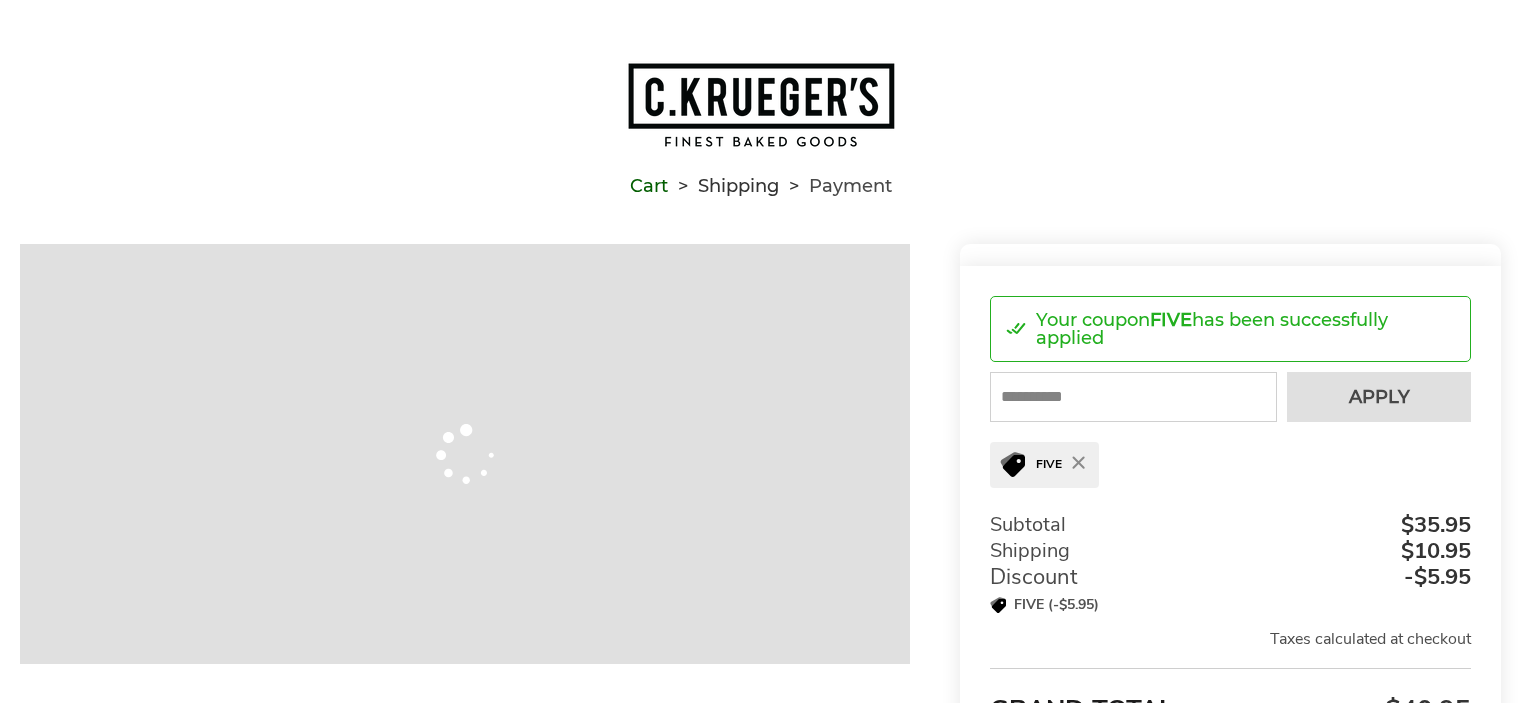 scroll, scrollTop: 0, scrollLeft: 0, axis: both 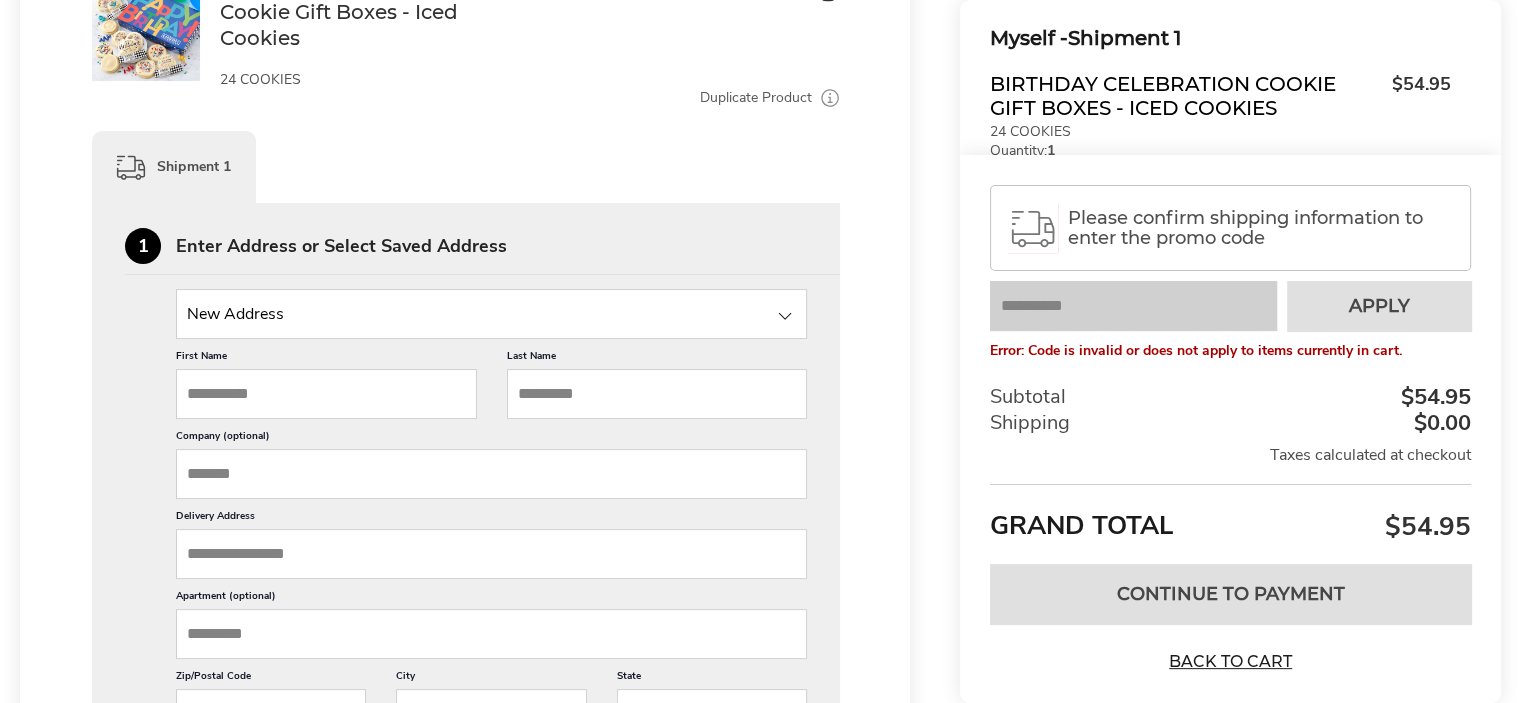 click at bounding box center (785, 316) 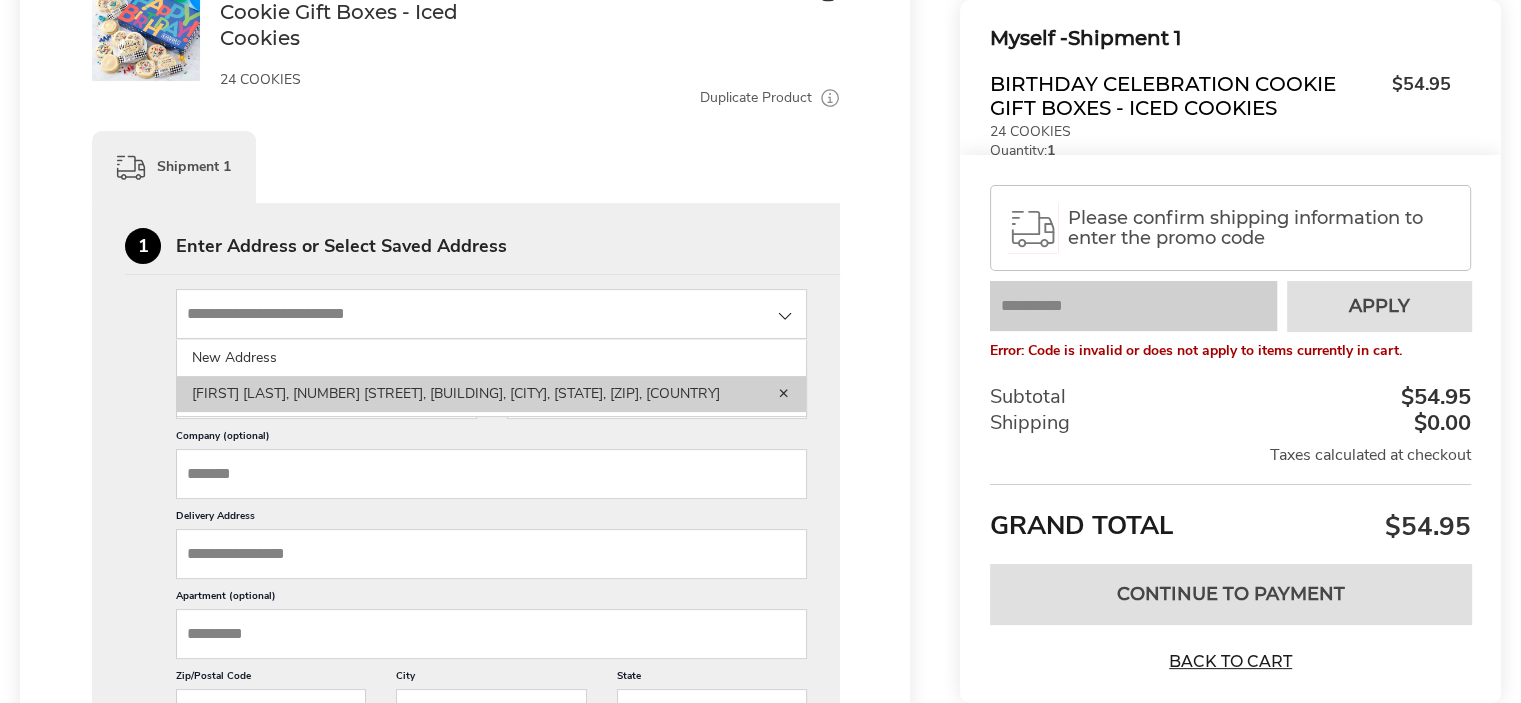 click on "[FIRST] [LAST], [NUMBER] [STREET], [BUILDING],  [CITY], [STATE], [ZIP], [COUNTRY]" 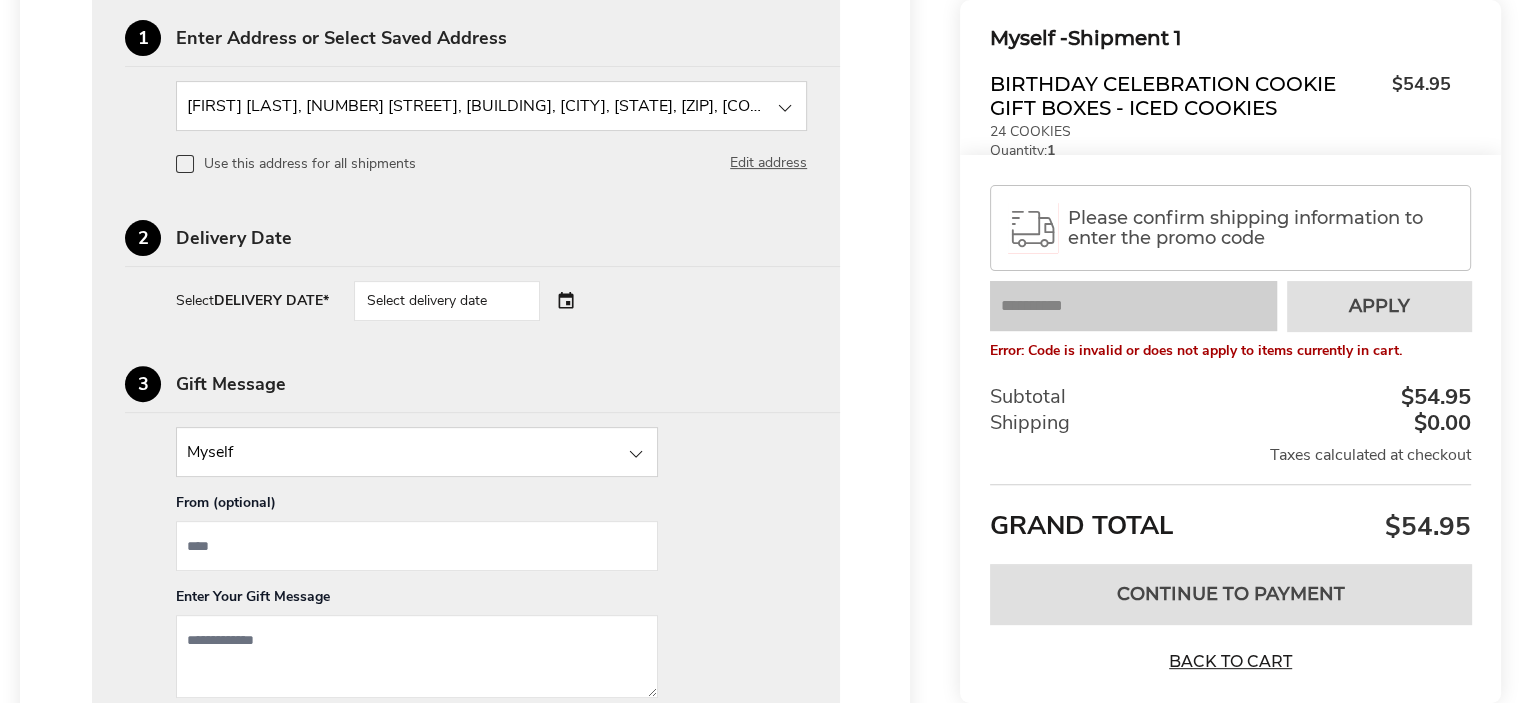 click on "Select delivery date" at bounding box center [475, 301] 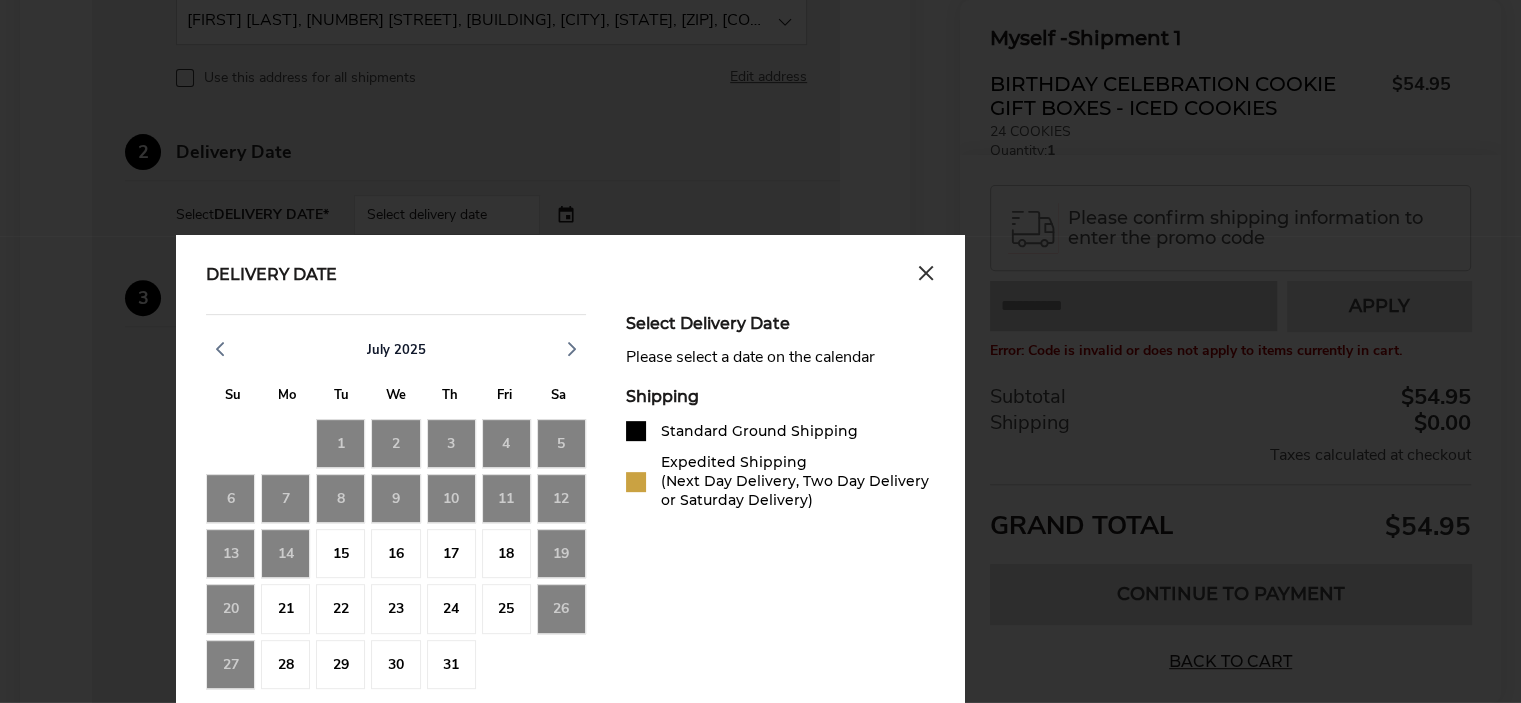 scroll, scrollTop: 696, scrollLeft: 0, axis: vertical 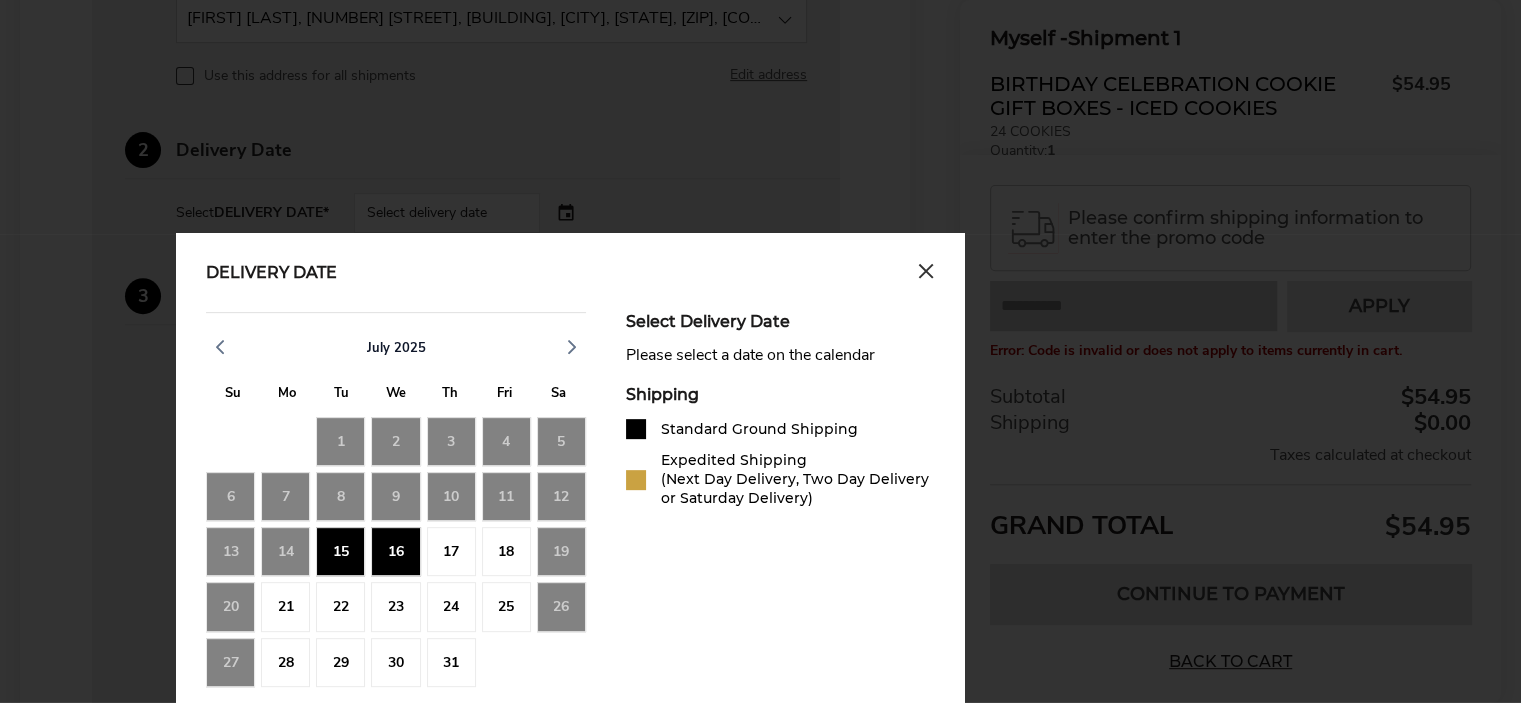 click on "15" 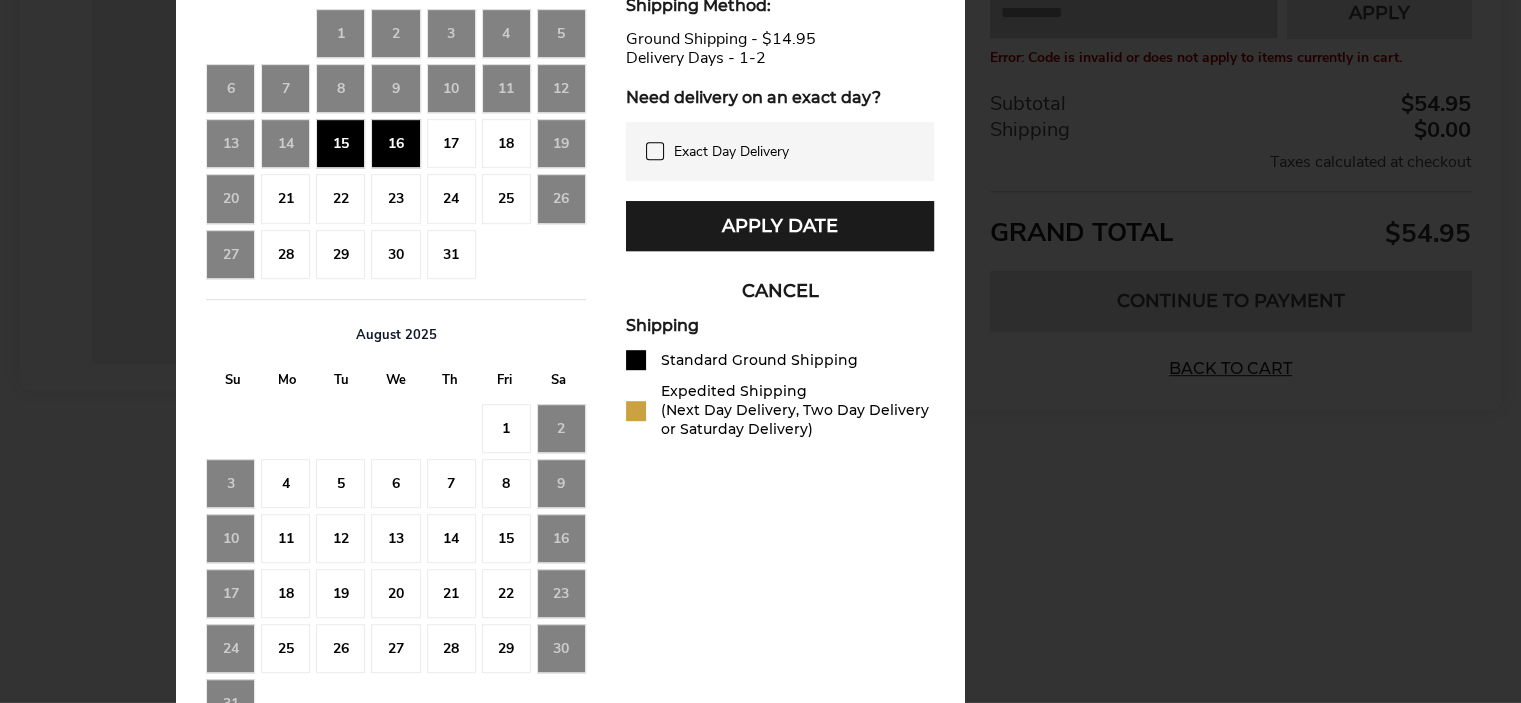 scroll, scrollTop: 1151, scrollLeft: 0, axis: vertical 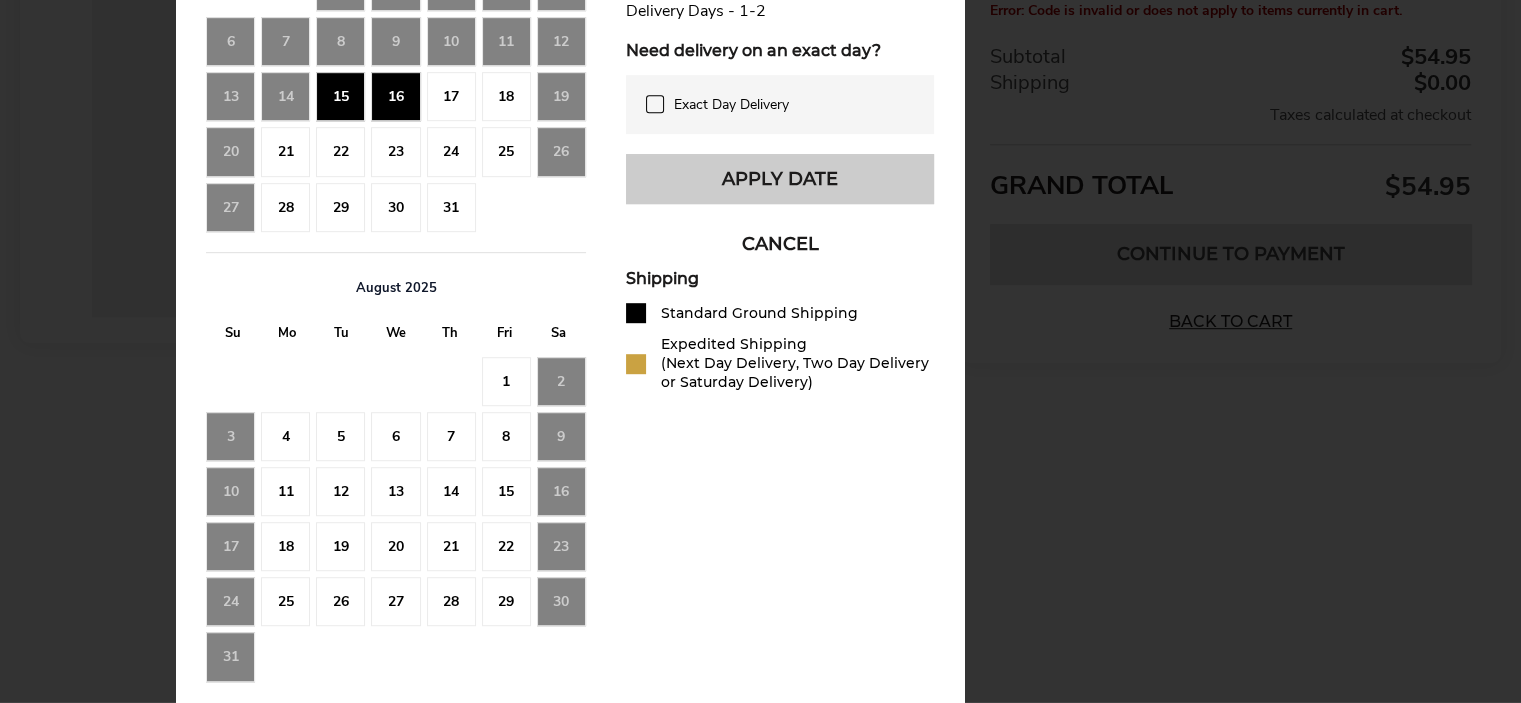 click on "Apply Date" at bounding box center [780, 179] 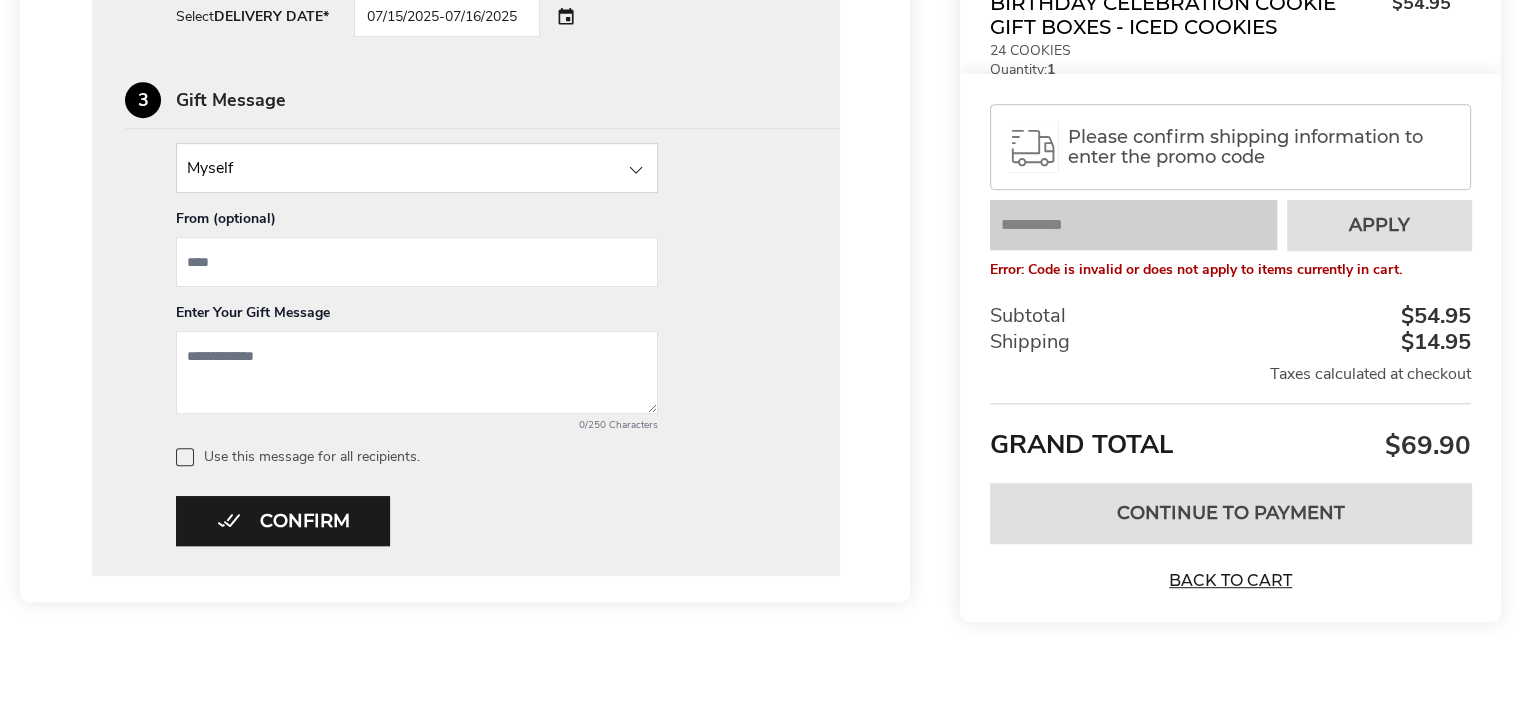 click at bounding box center [636, 170] 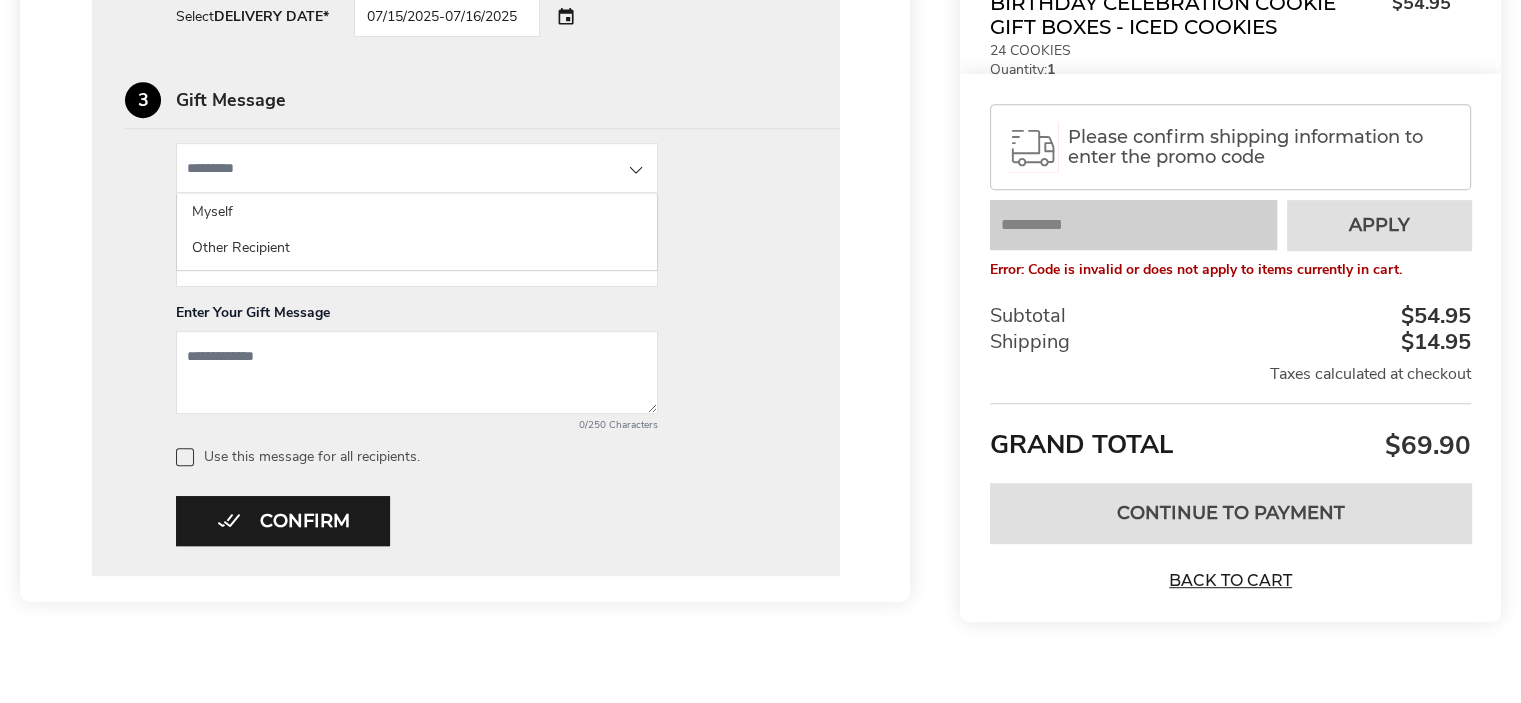 click at bounding box center [636, 170] 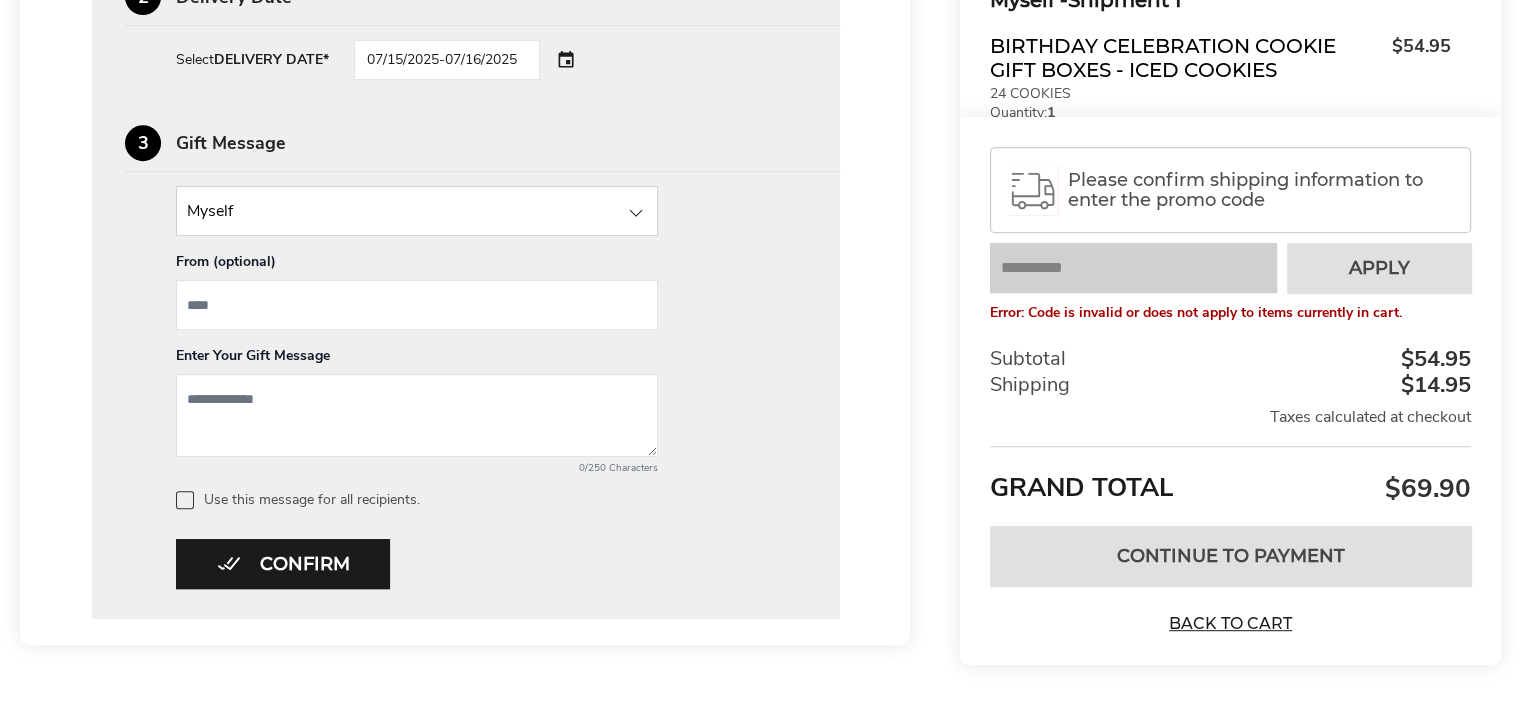scroll, scrollTop: 856, scrollLeft: 0, axis: vertical 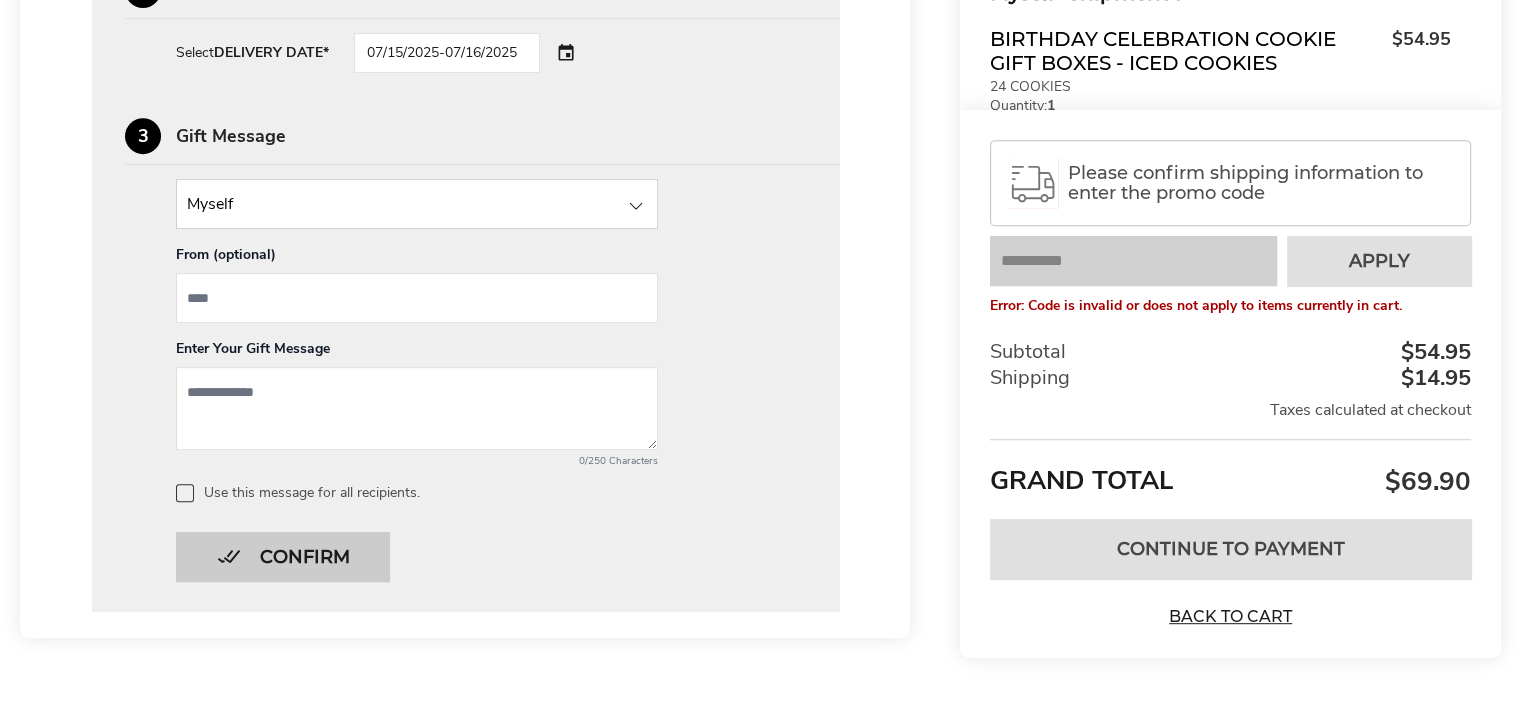 click on "Confirm" at bounding box center [283, 557] 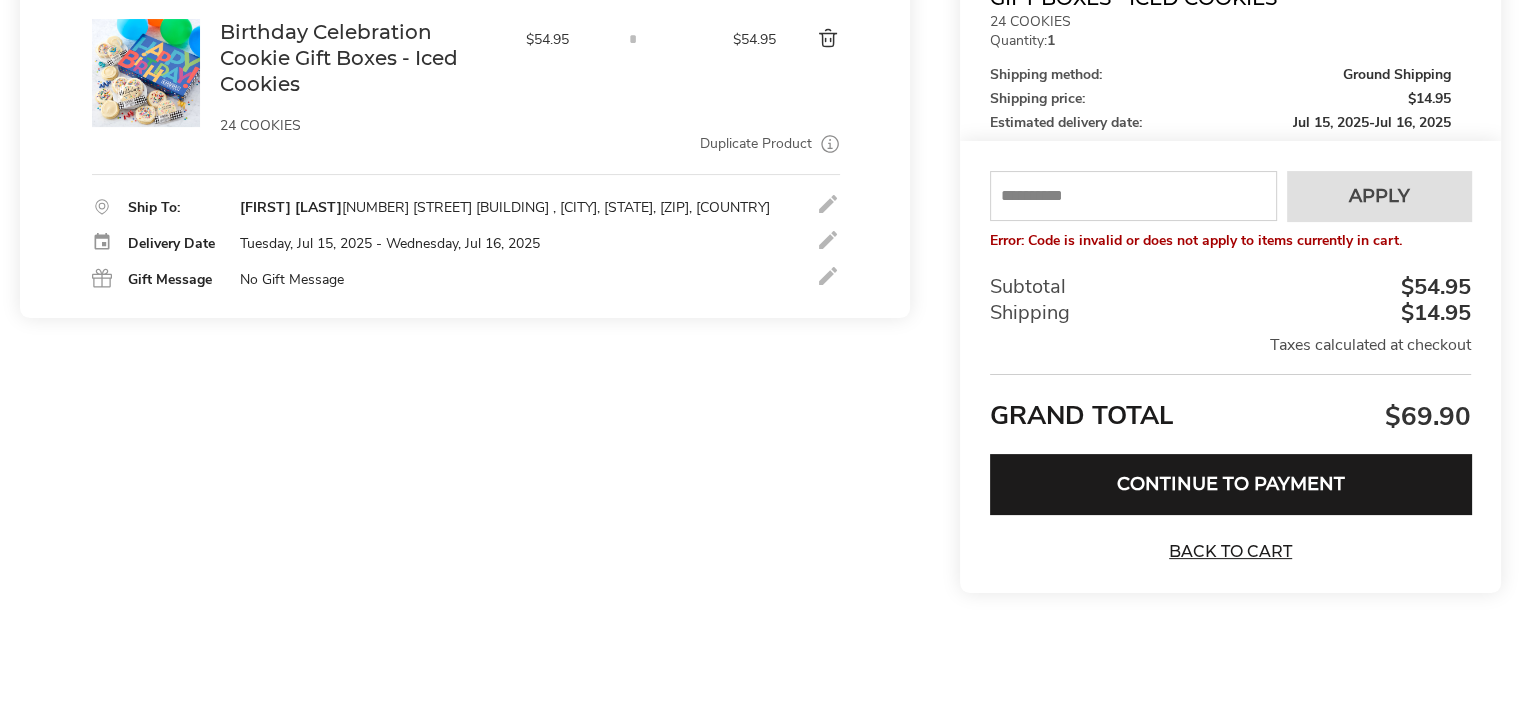 scroll, scrollTop: 354, scrollLeft: 0, axis: vertical 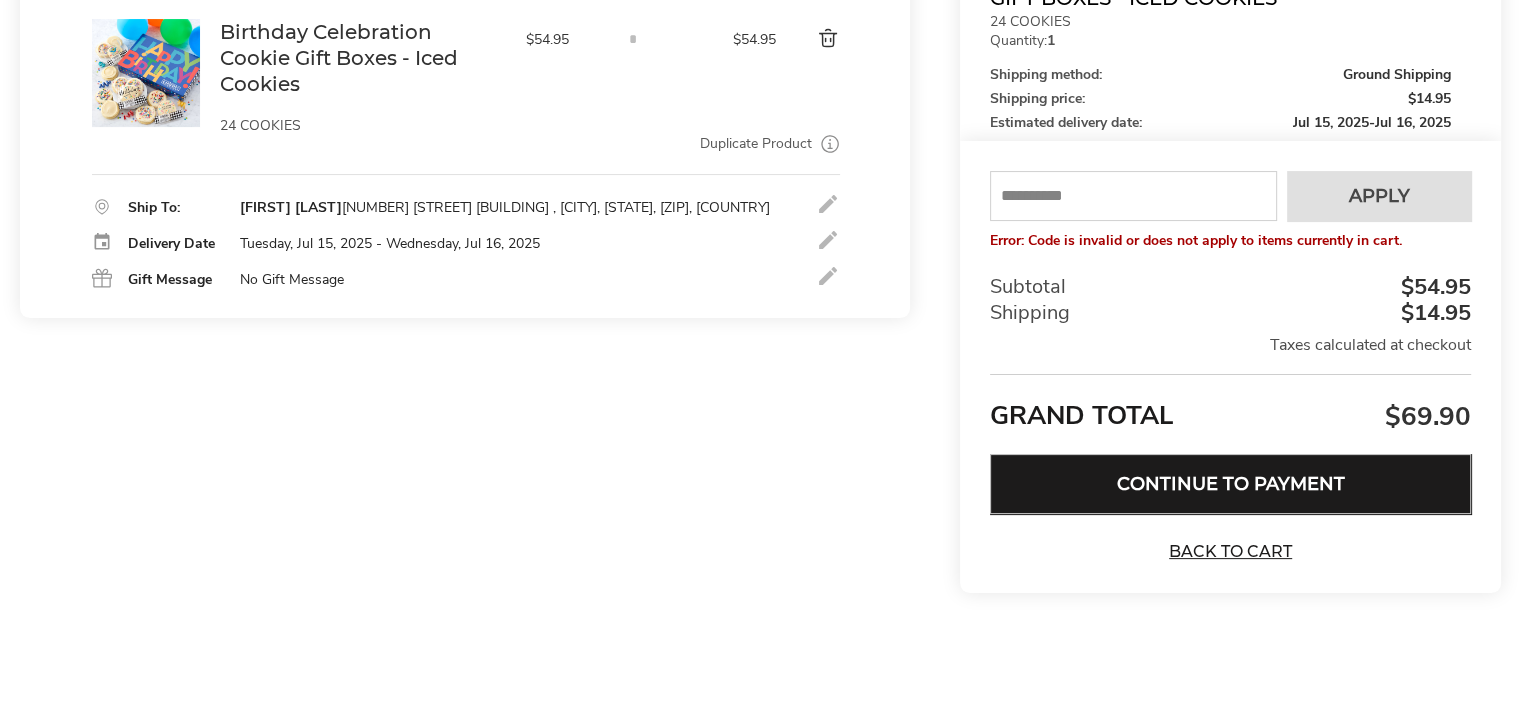 click on "Continue to Payment" at bounding box center [1230, 484] 